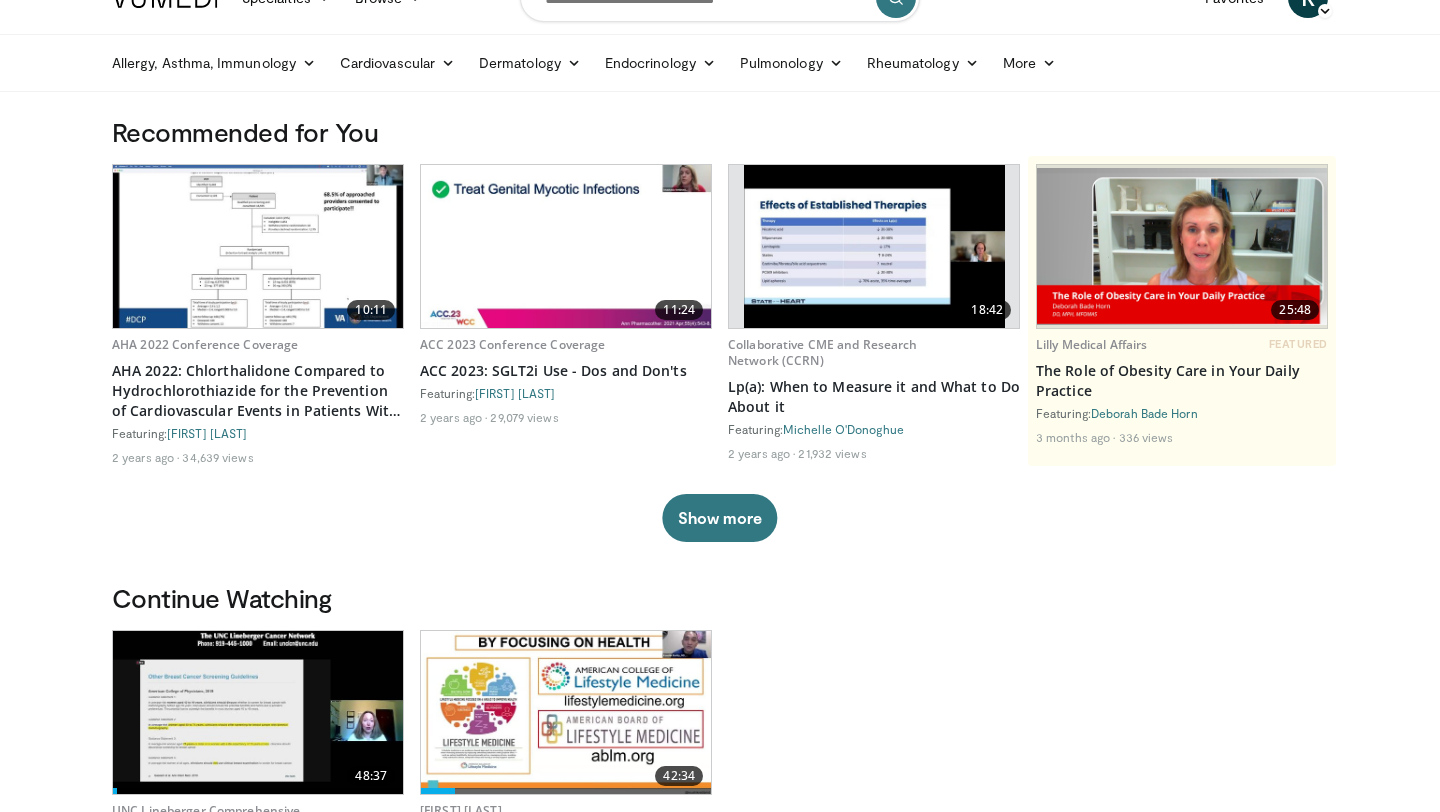 scroll, scrollTop: 0, scrollLeft: 0, axis: both 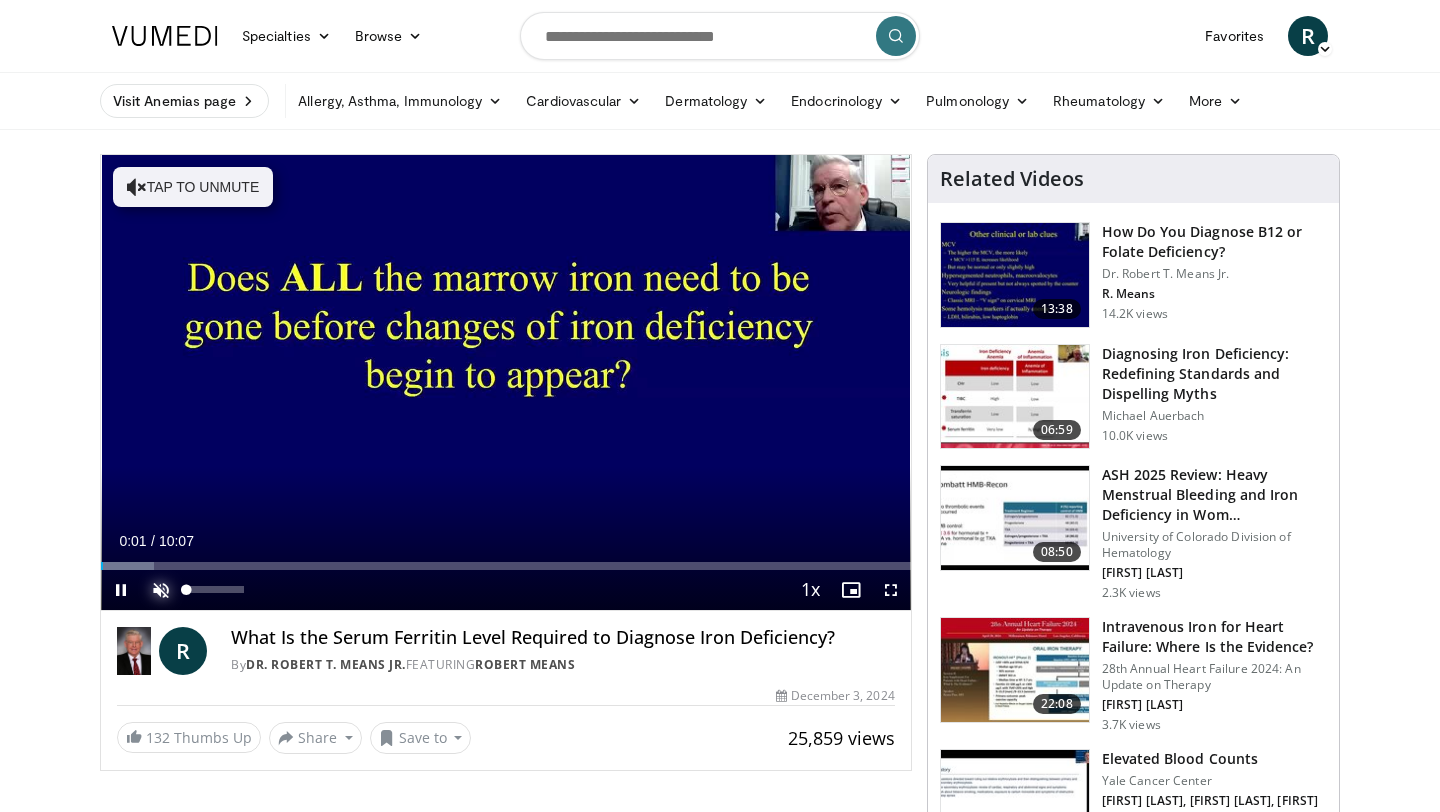 click at bounding box center [161, 590] 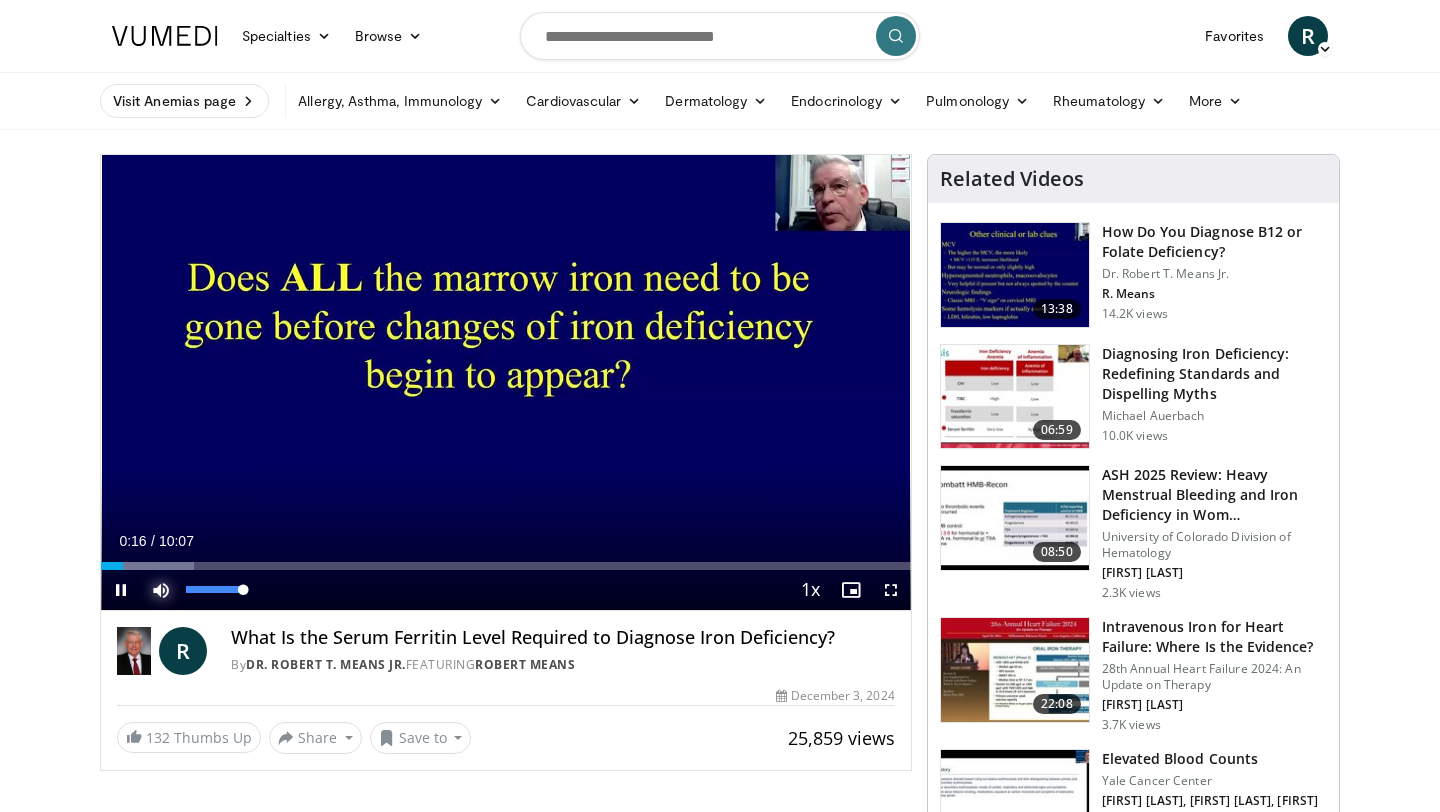 drag, startPoint x: 242, startPoint y: 589, endPoint x: 267, endPoint y: 587, distance: 25.079872 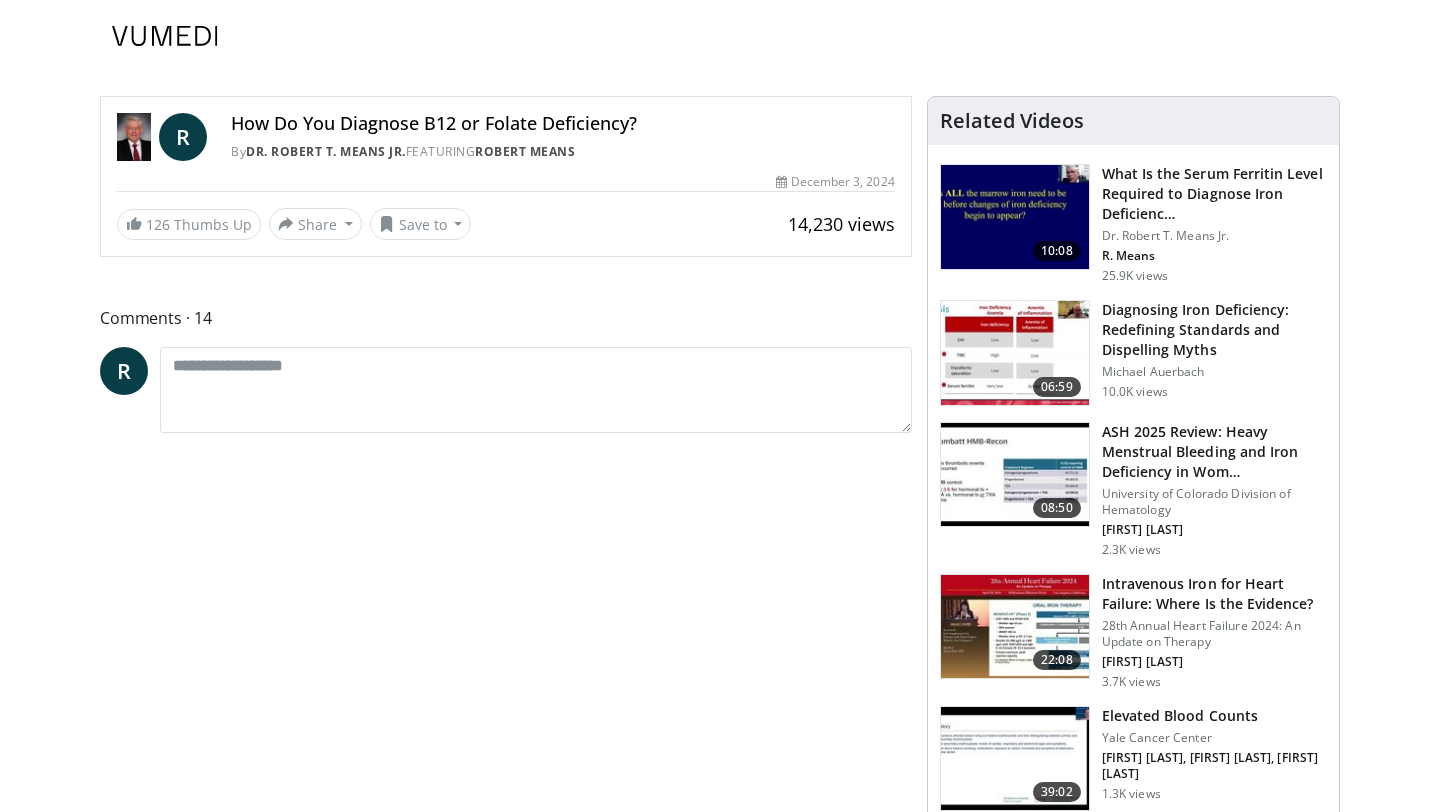 scroll, scrollTop: 0, scrollLeft: 0, axis: both 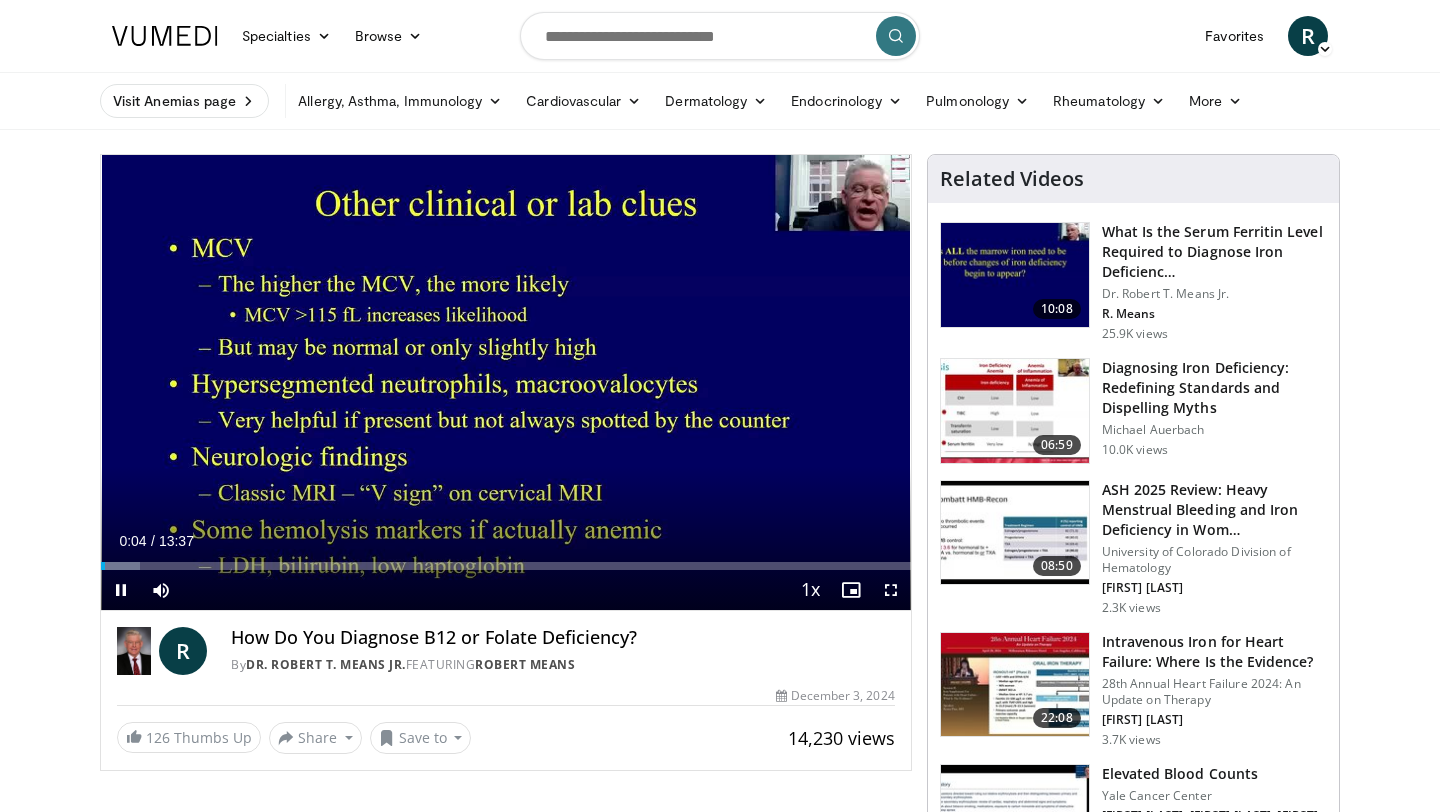 click on "Current Time  0:04 / Duration  13:37 Pause Skip Backward Skip Forward Mute Loaded :  4.85% 00:04 Stream Type  LIVE Seek to live, currently behind live LIVE   1x Playback Rate 0.5x 0.75x 1x , selected 1.25x 1.5x 1.75x 2x Chapters Chapters Descriptions descriptions off , selected Captions captions settings , opens captions settings dialog captions off , selected Audio Track en (Main) , selected Fullscreen Enable picture-in-picture mode" at bounding box center (506, 590) 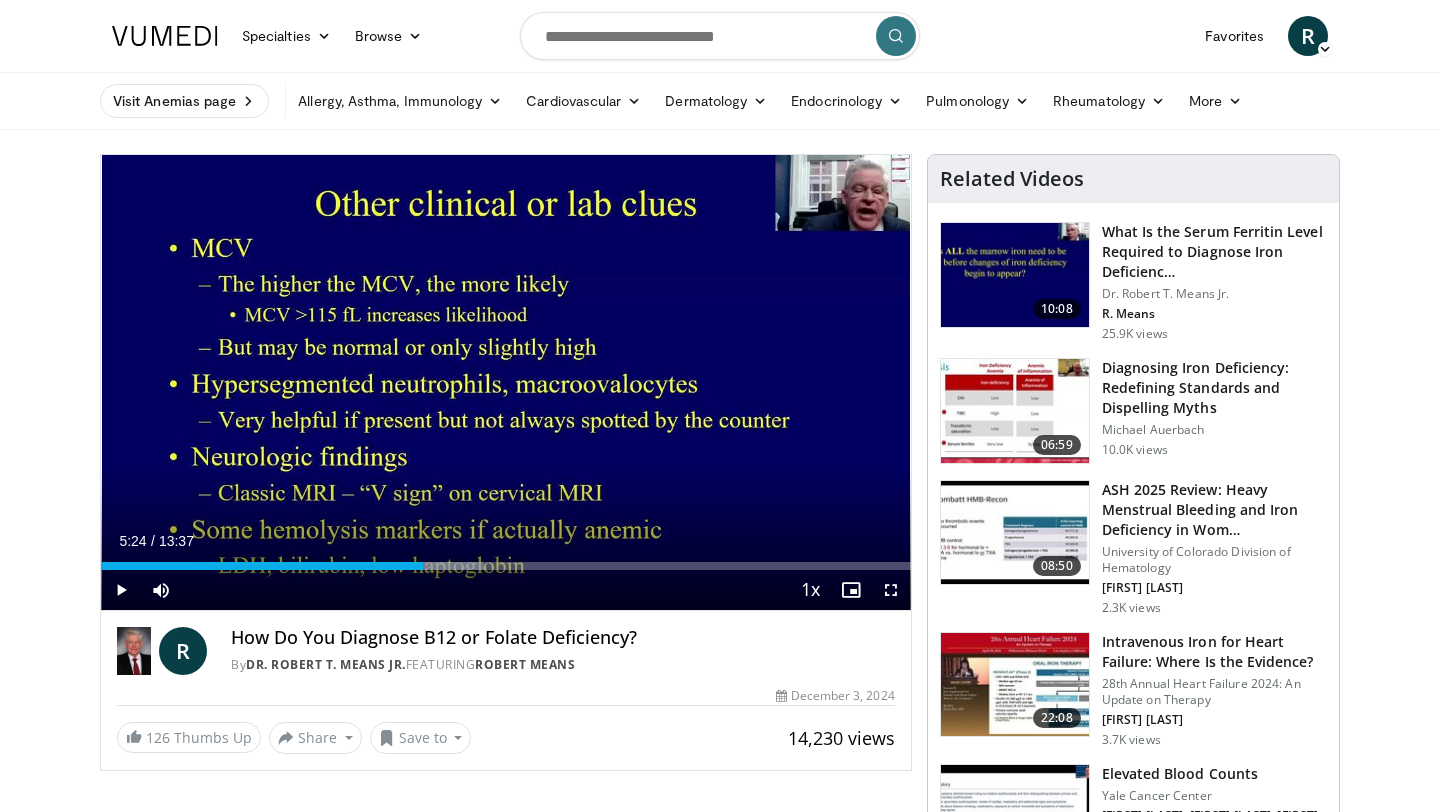 drag, startPoint x: 118, startPoint y: 566, endPoint x: 422, endPoint y: 569, distance: 304.0148 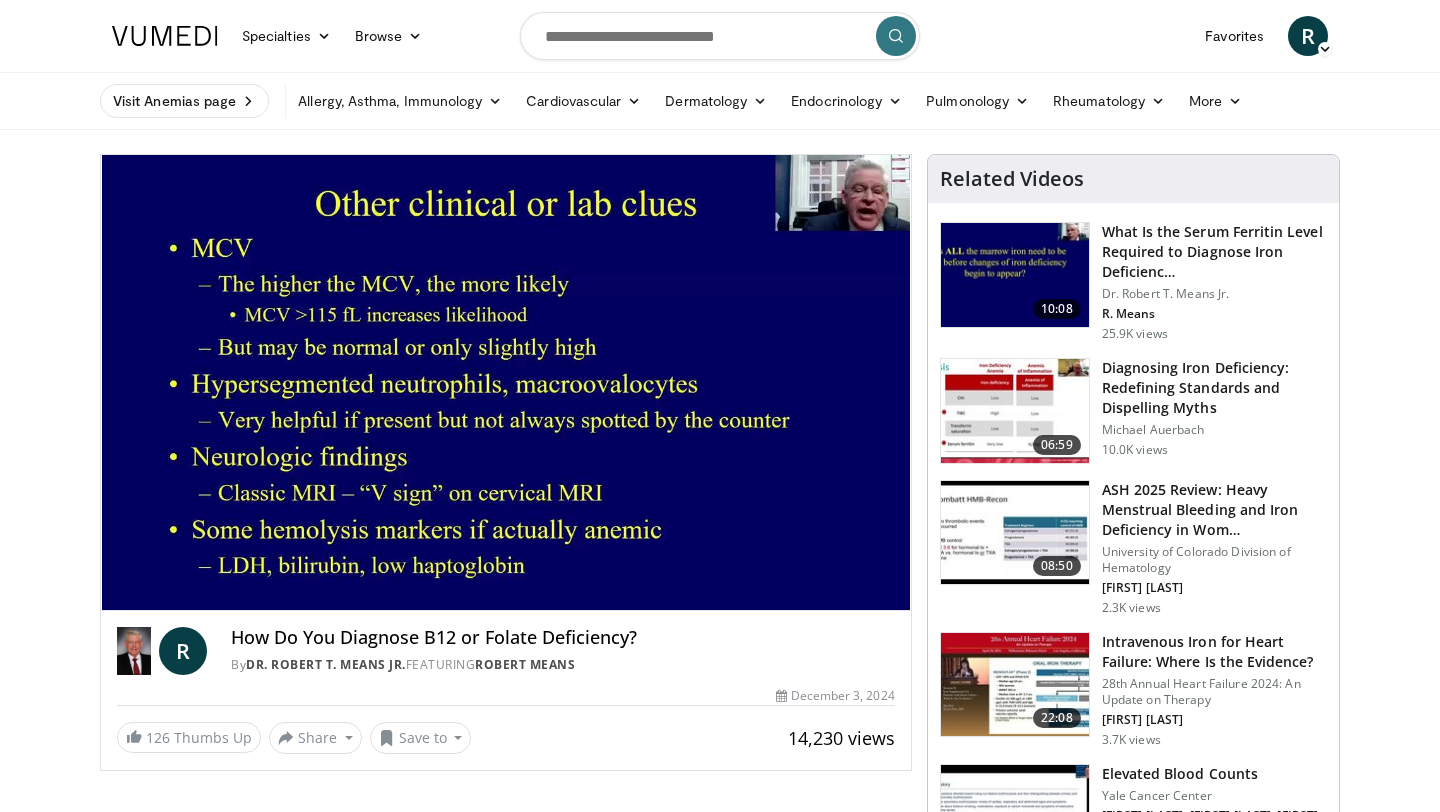 click at bounding box center [1015, 275] 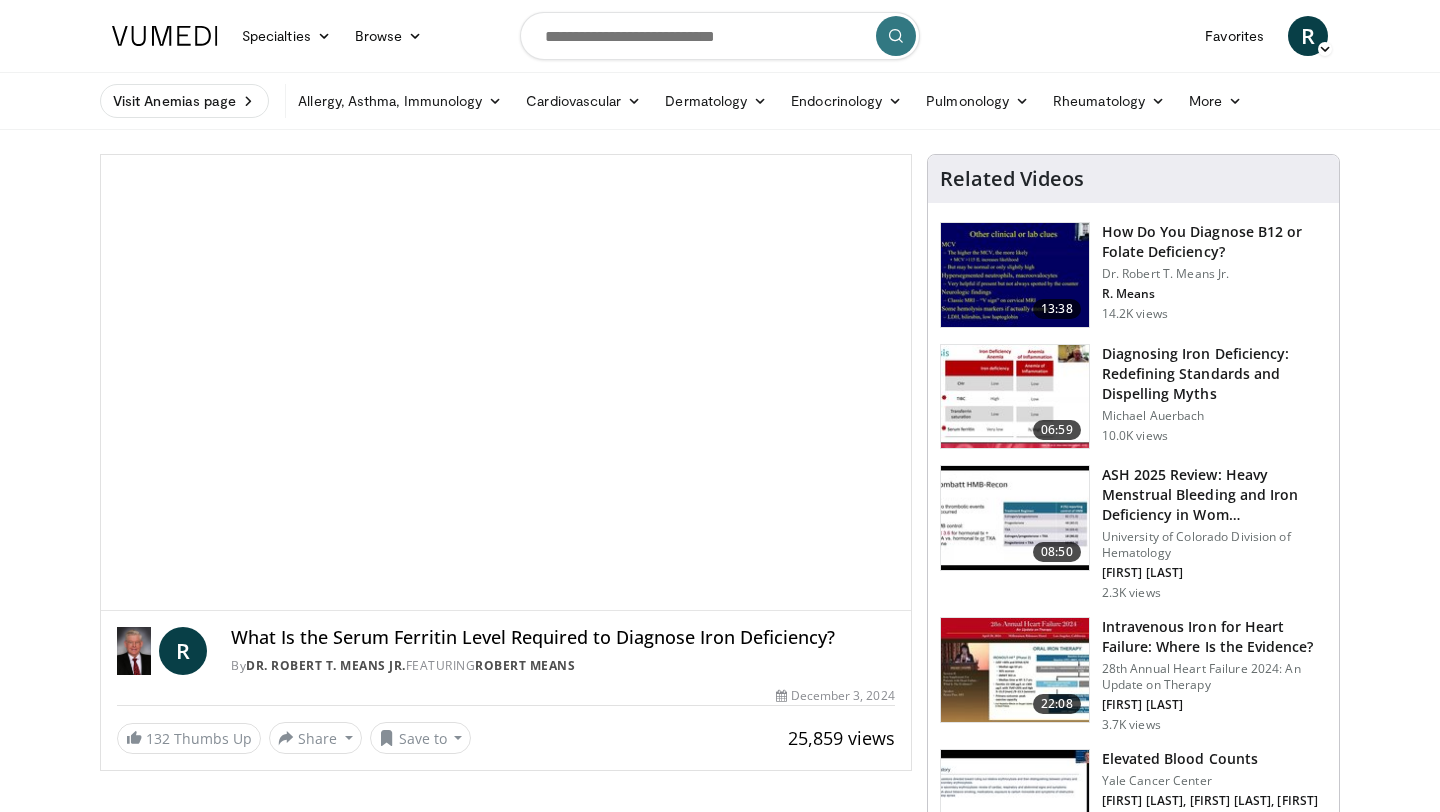 scroll, scrollTop: 0, scrollLeft: 0, axis: both 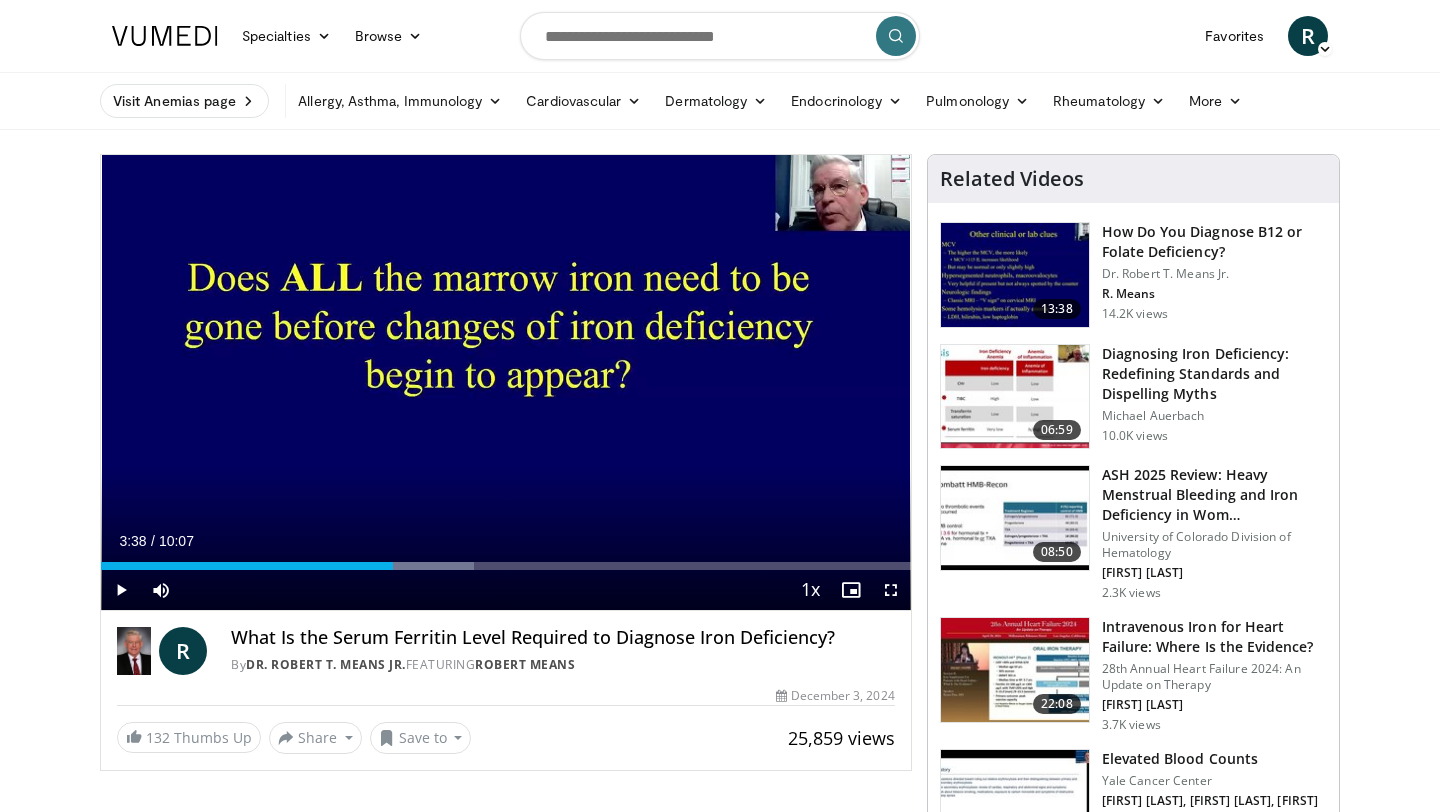 drag, startPoint x: 116, startPoint y: 566, endPoint x: 391, endPoint y: 571, distance: 275.04544 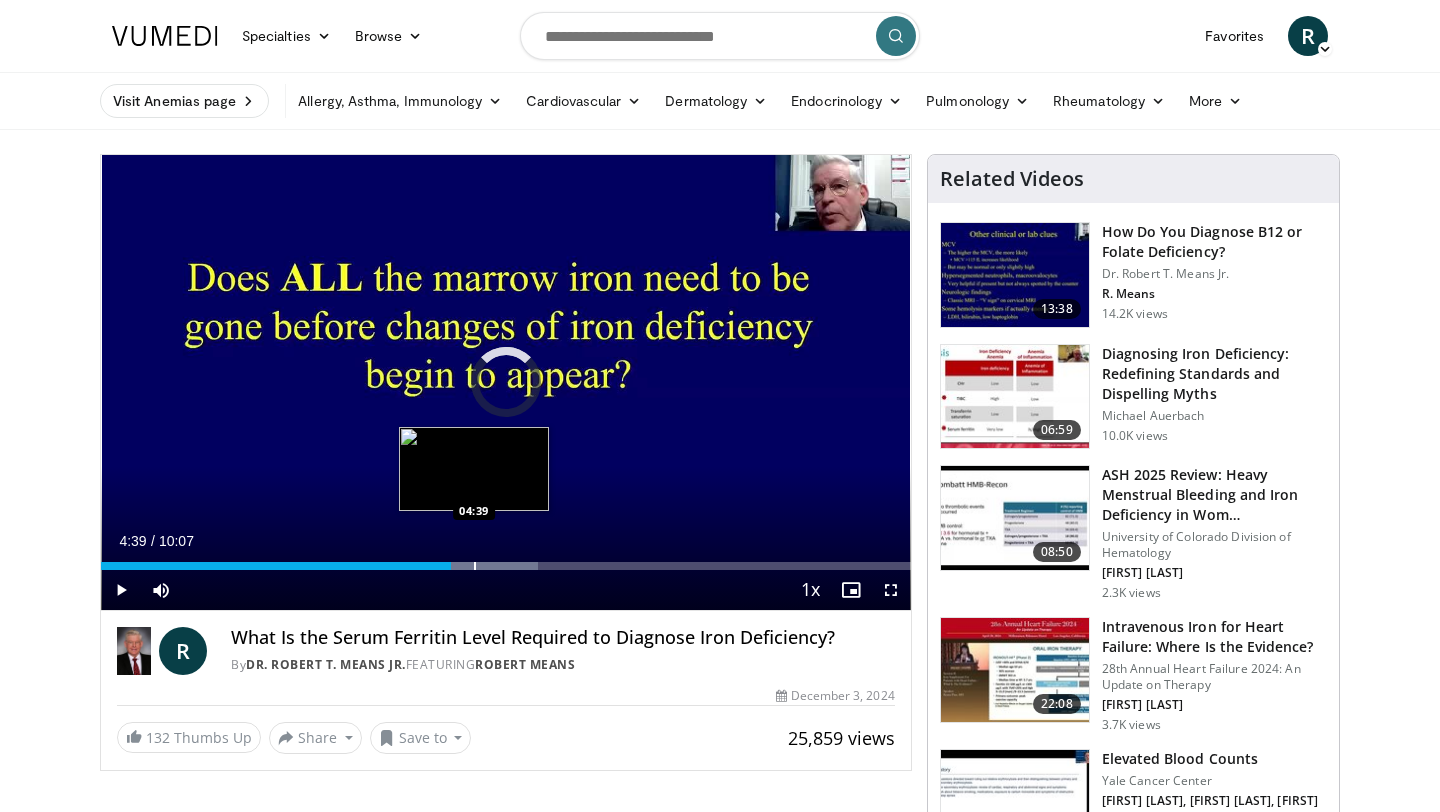 click at bounding box center (475, 566) 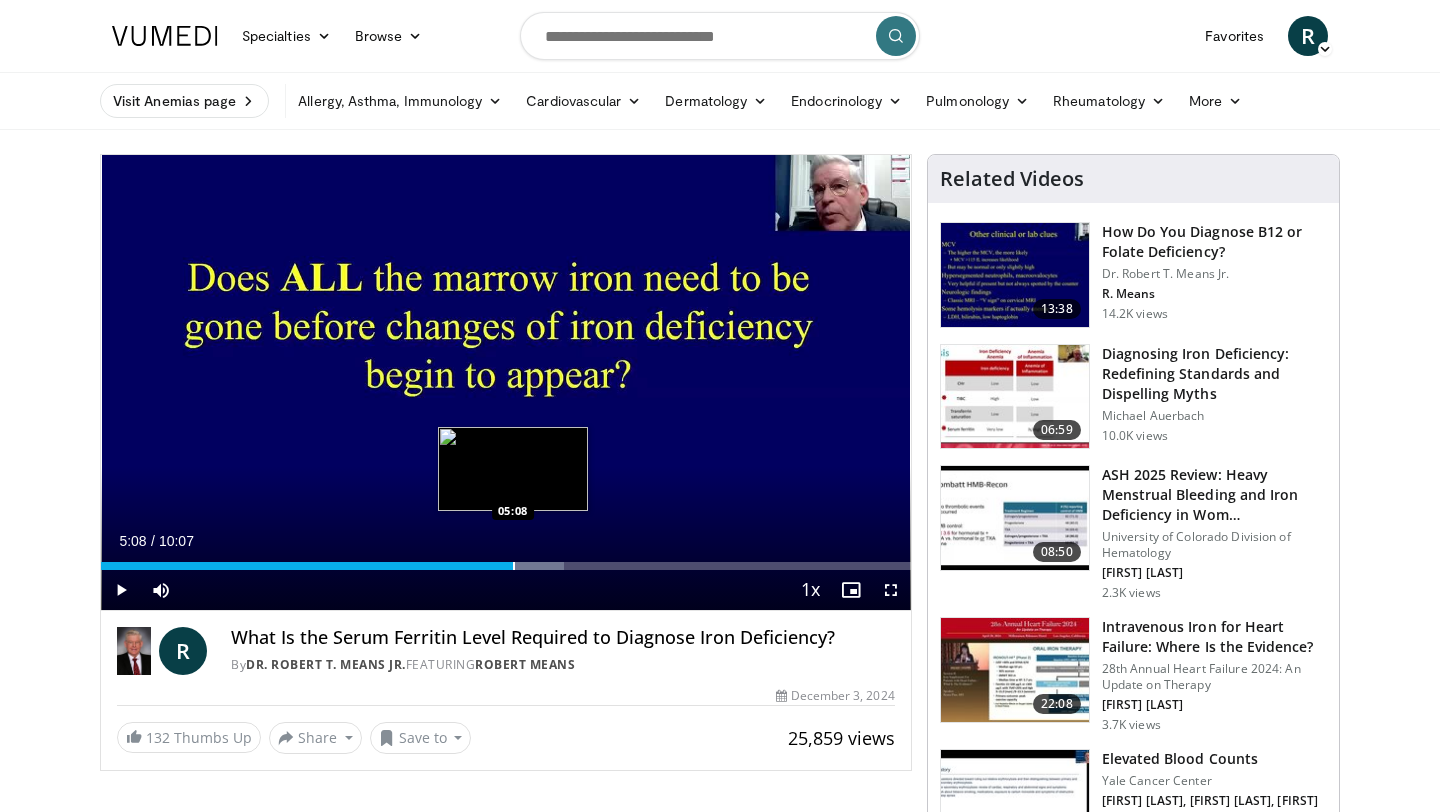 click at bounding box center [514, 566] 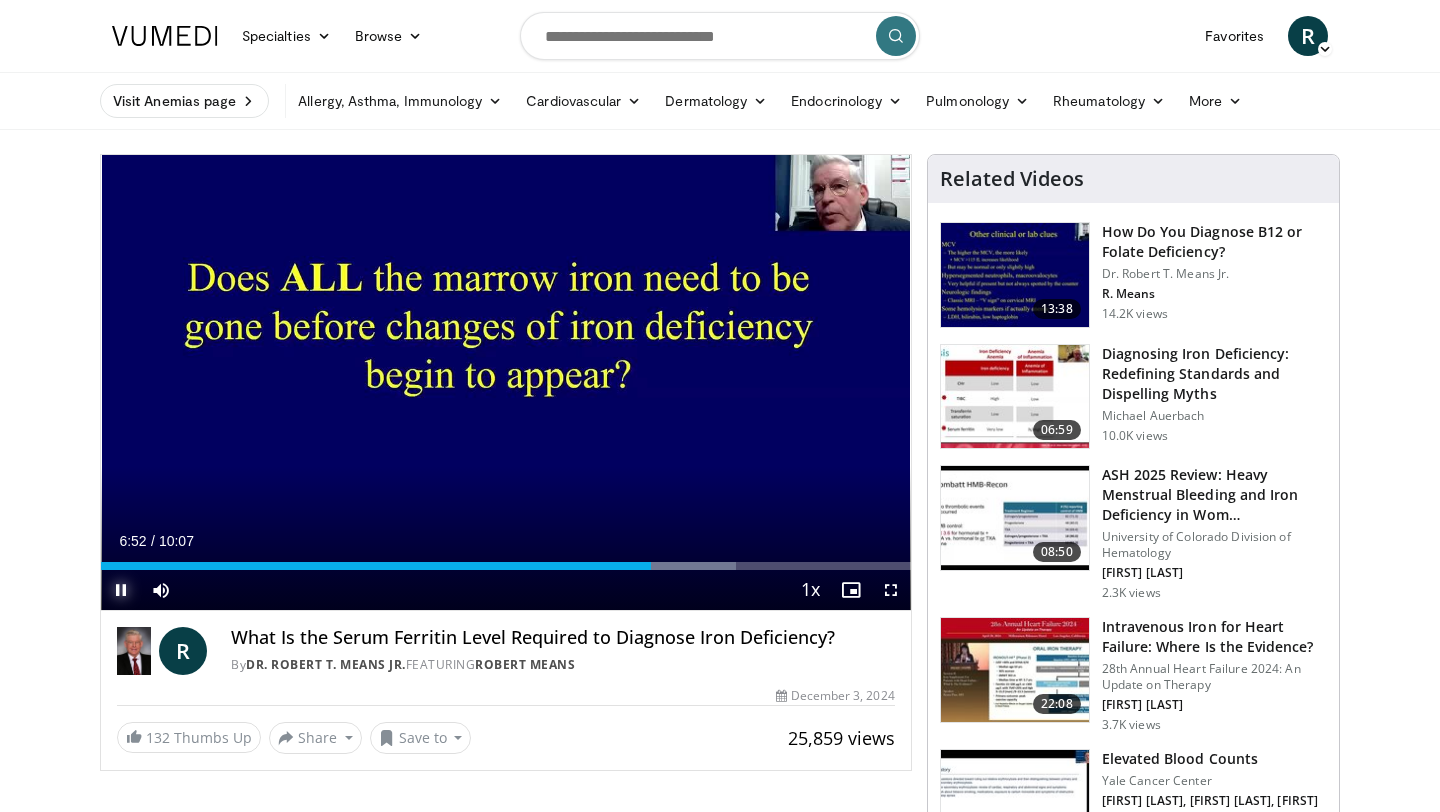 click at bounding box center (121, 590) 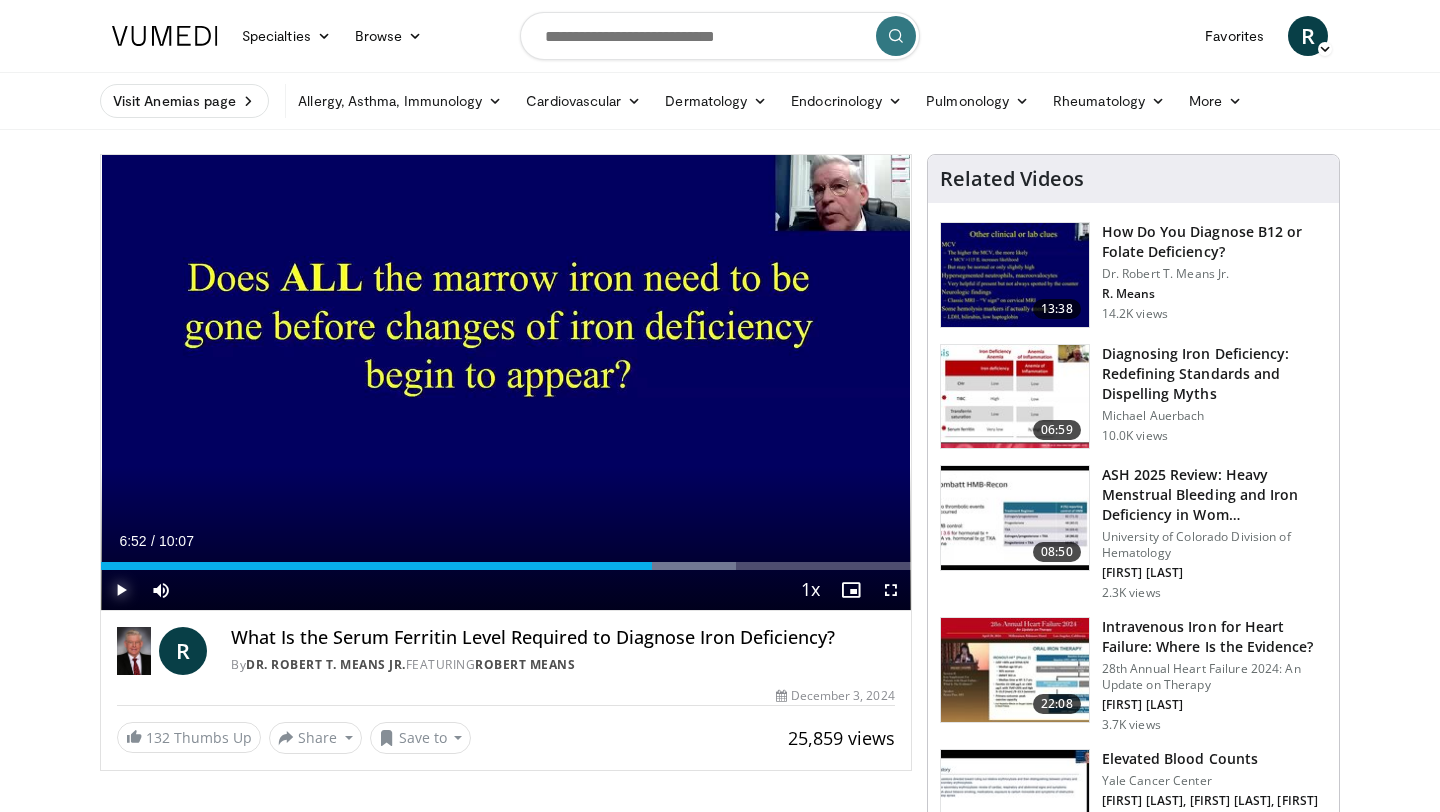 click at bounding box center [121, 590] 